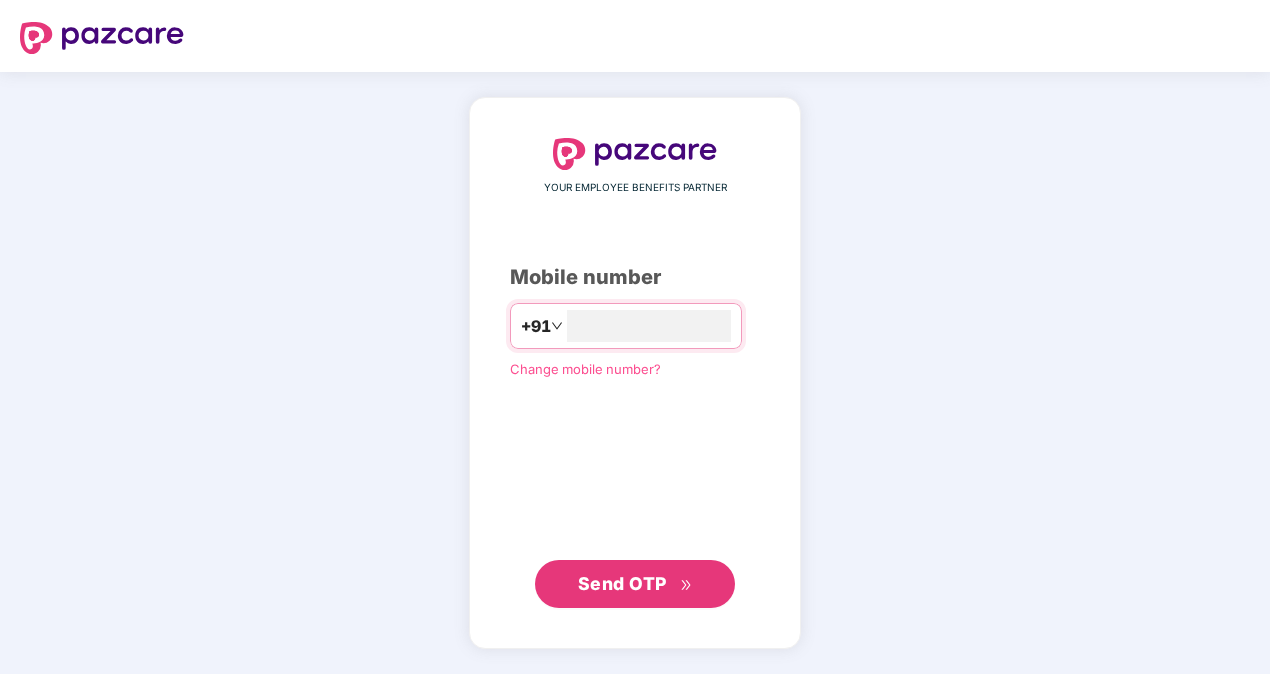 scroll, scrollTop: 0, scrollLeft: 0, axis: both 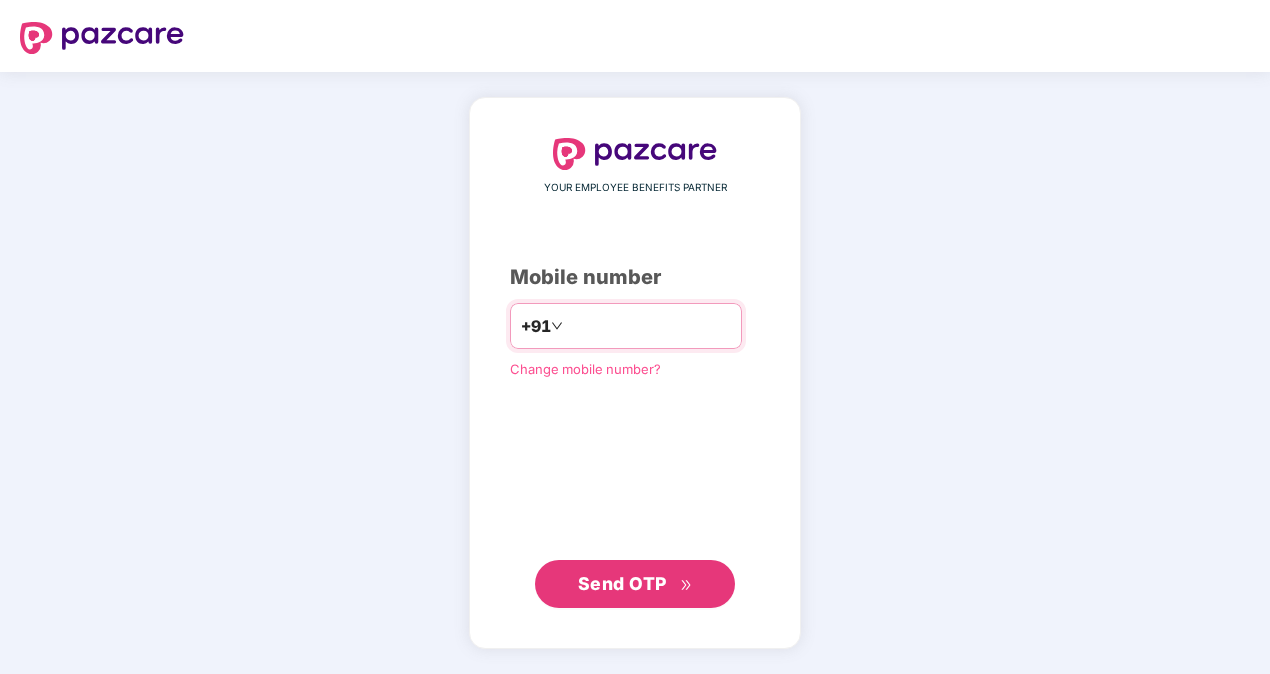 click at bounding box center [649, 326] 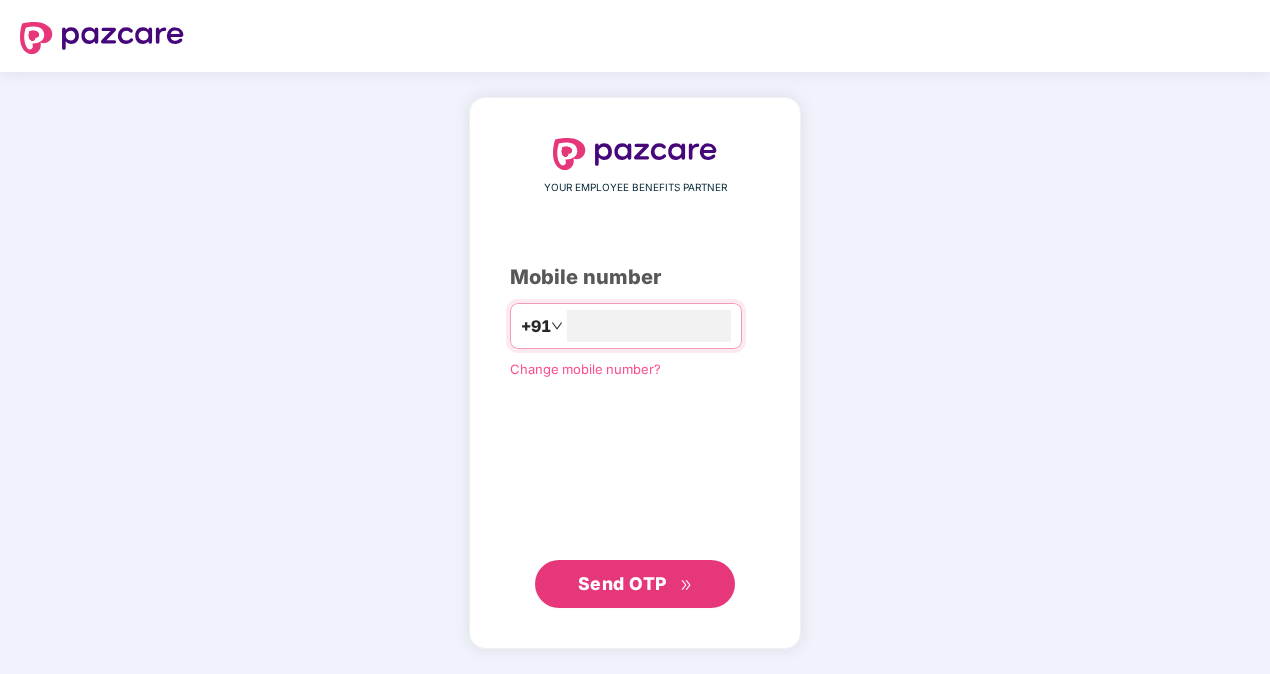type on "**********" 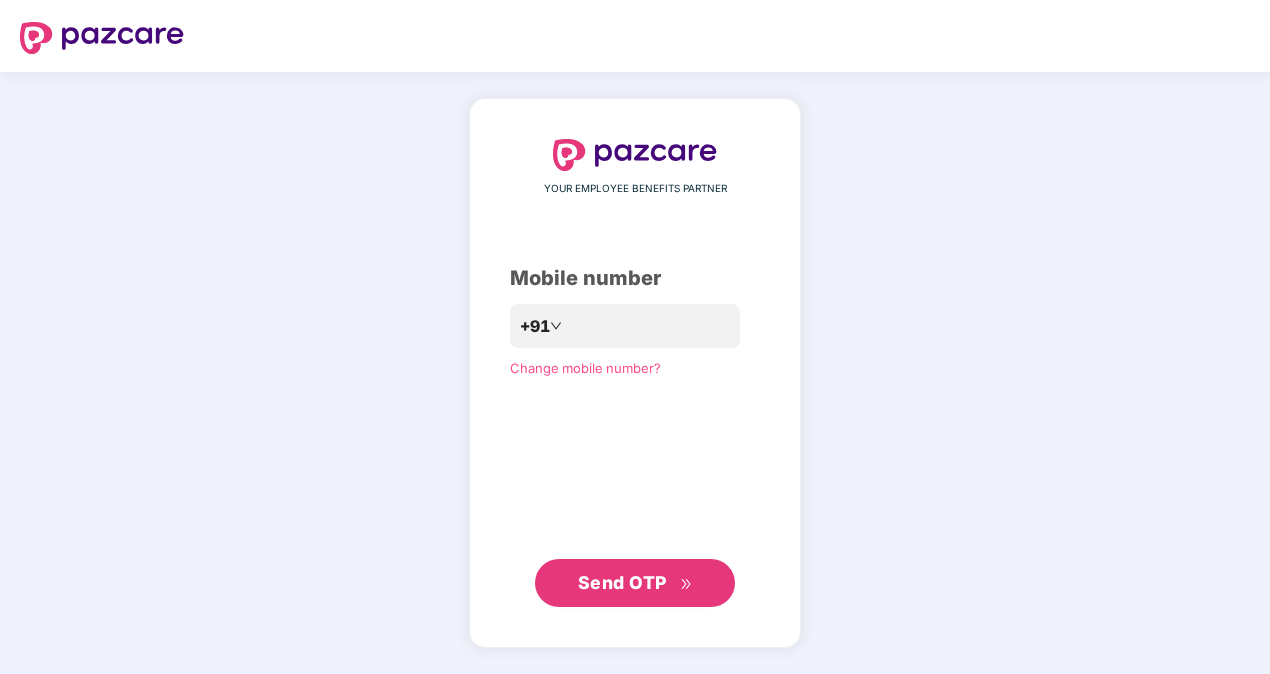 click on "**********" at bounding box center (635, 373) 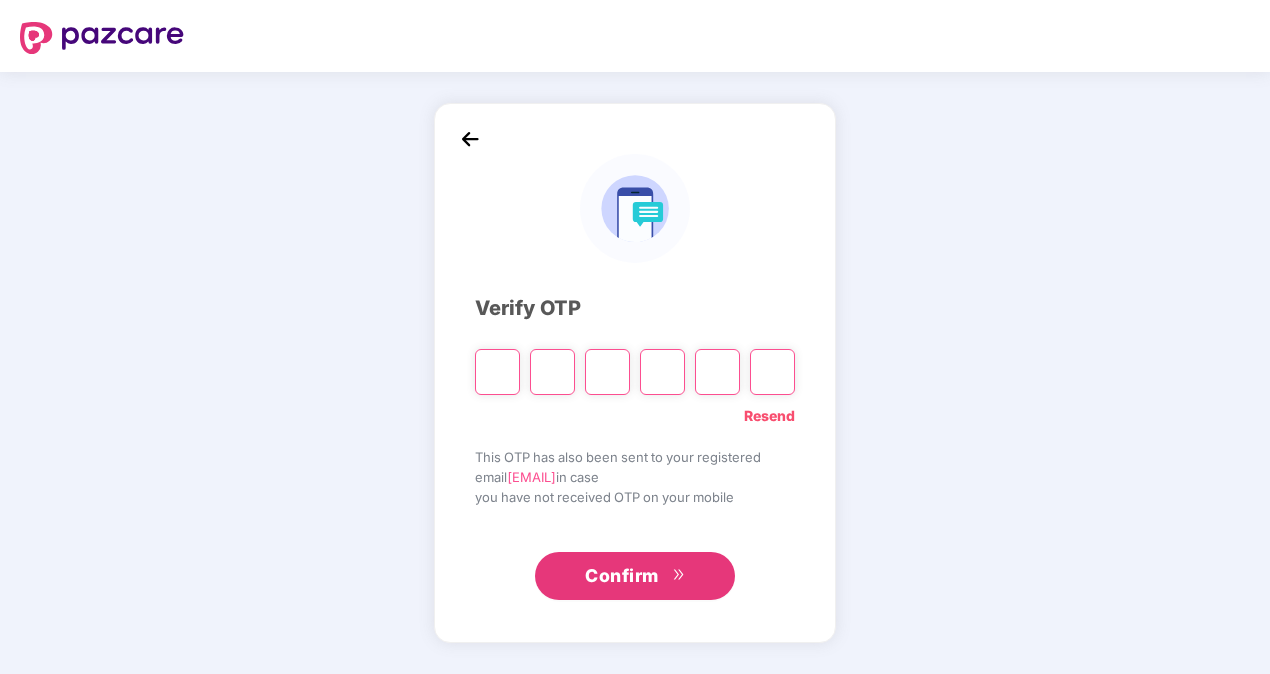 type on "*" 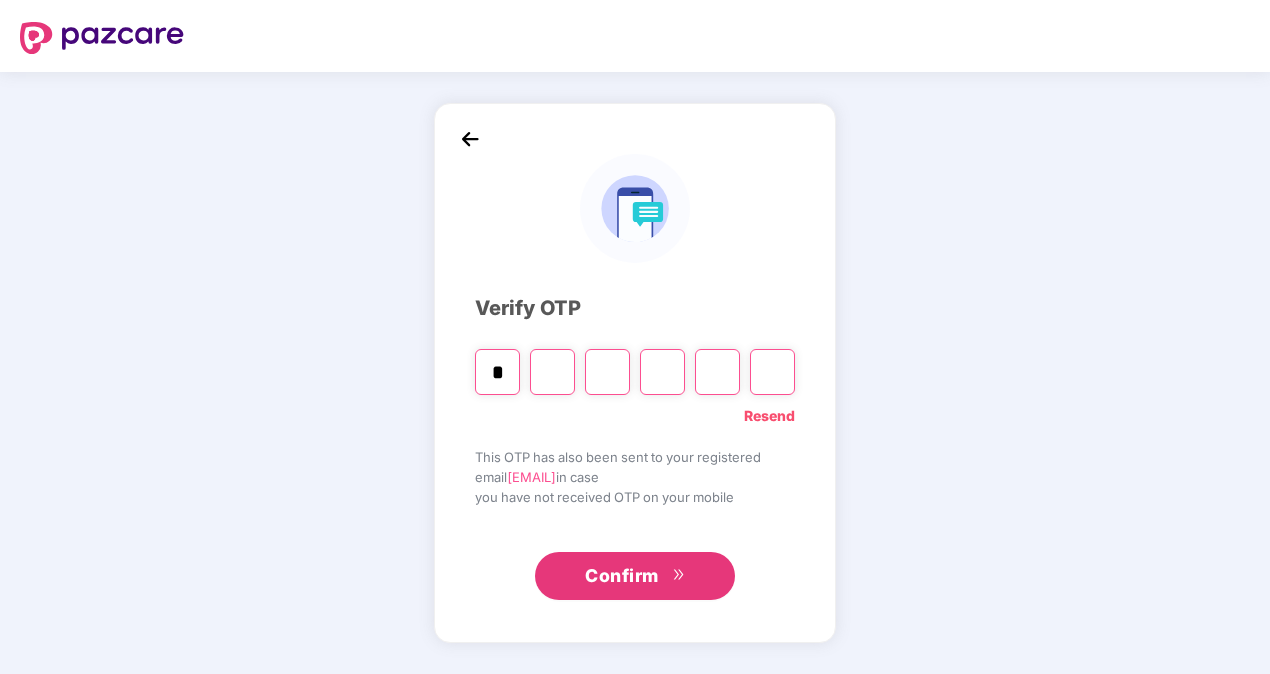 type on "*" 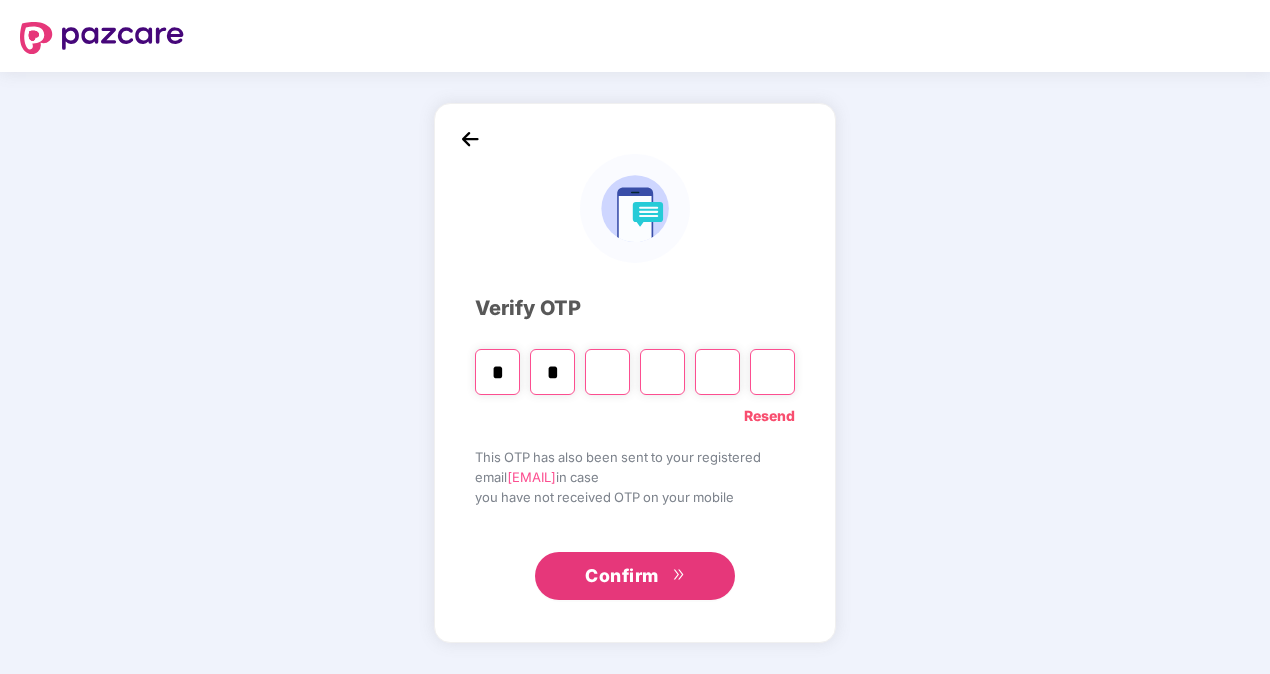 type on "*" 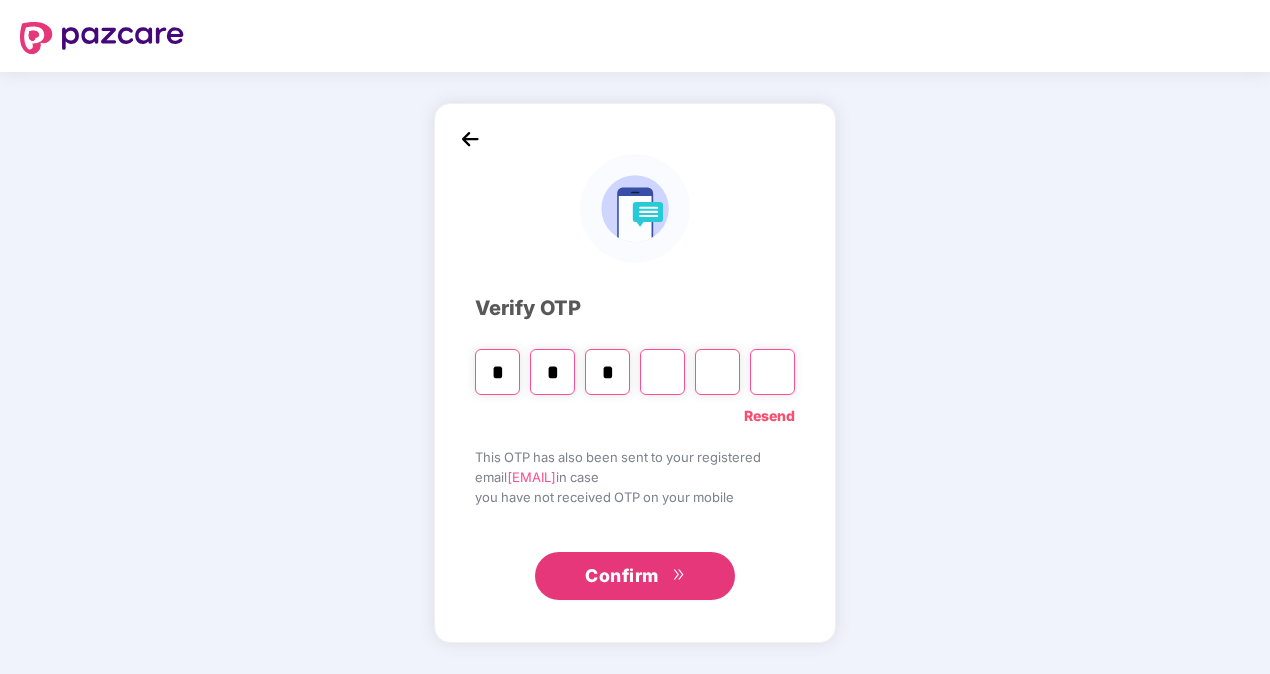 type on "*" 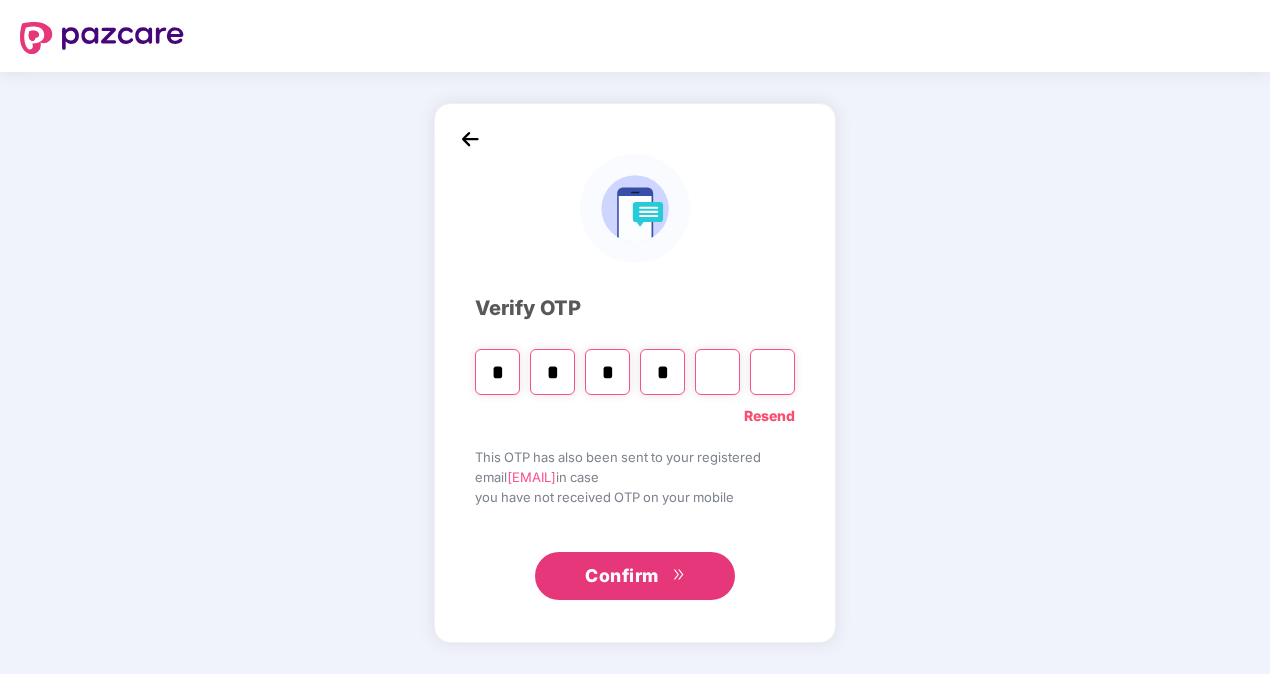 type on "*" 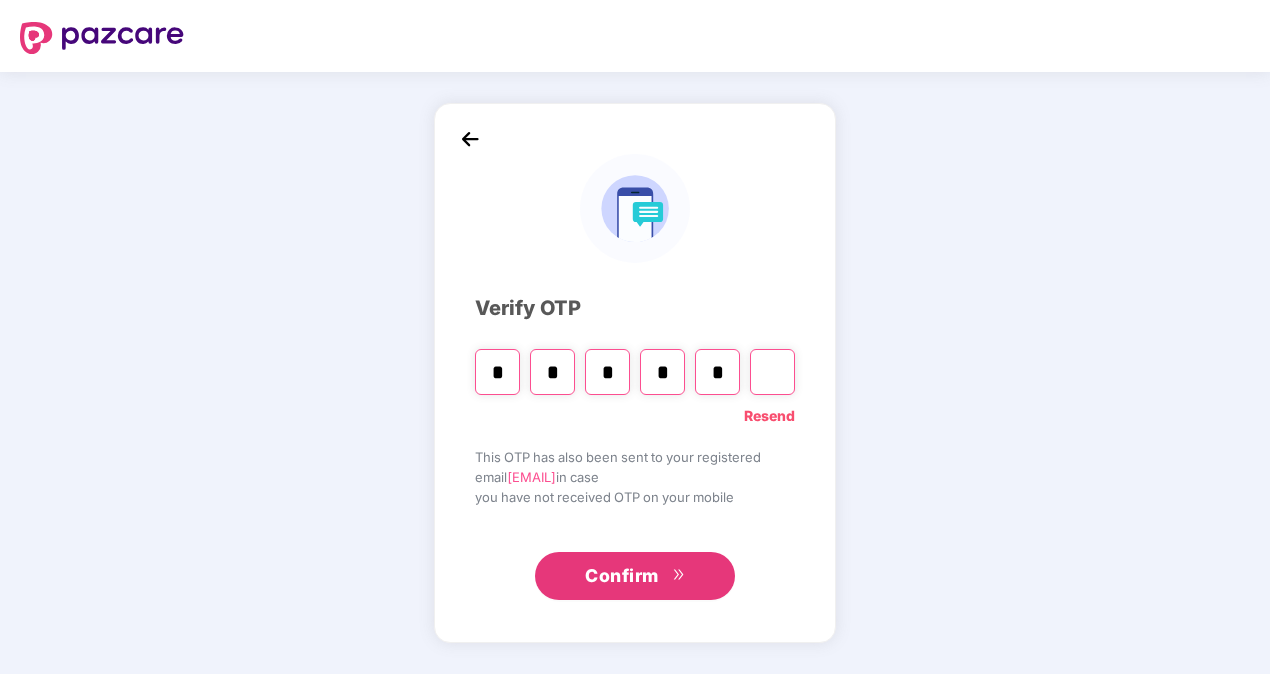type on "*" 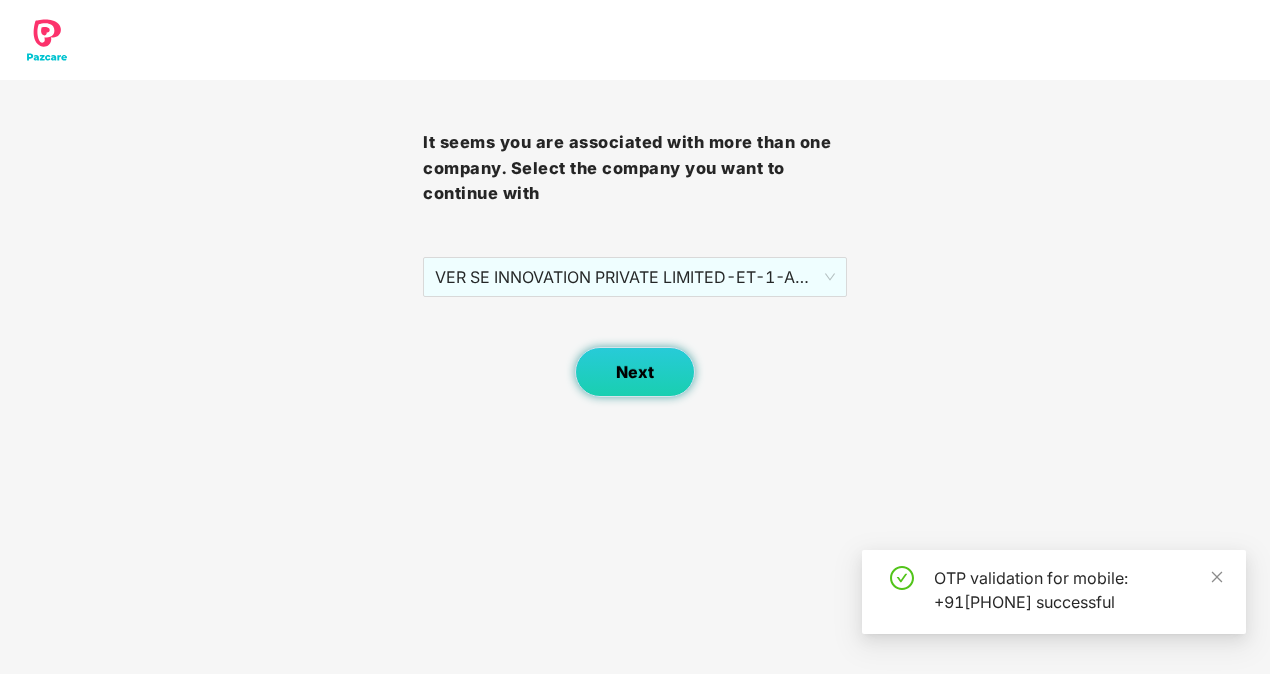 click on "Next" at bounding box center (635, 372) 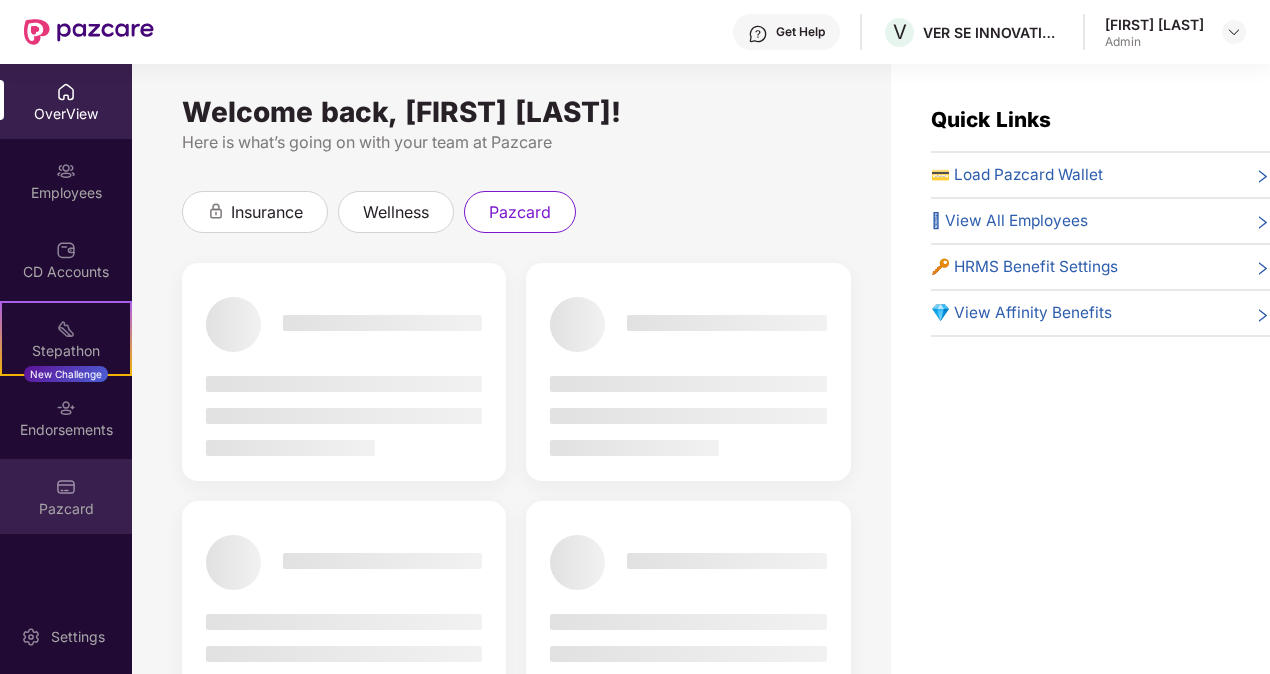 click on "Pazcard" at bounding box center (66, 496) 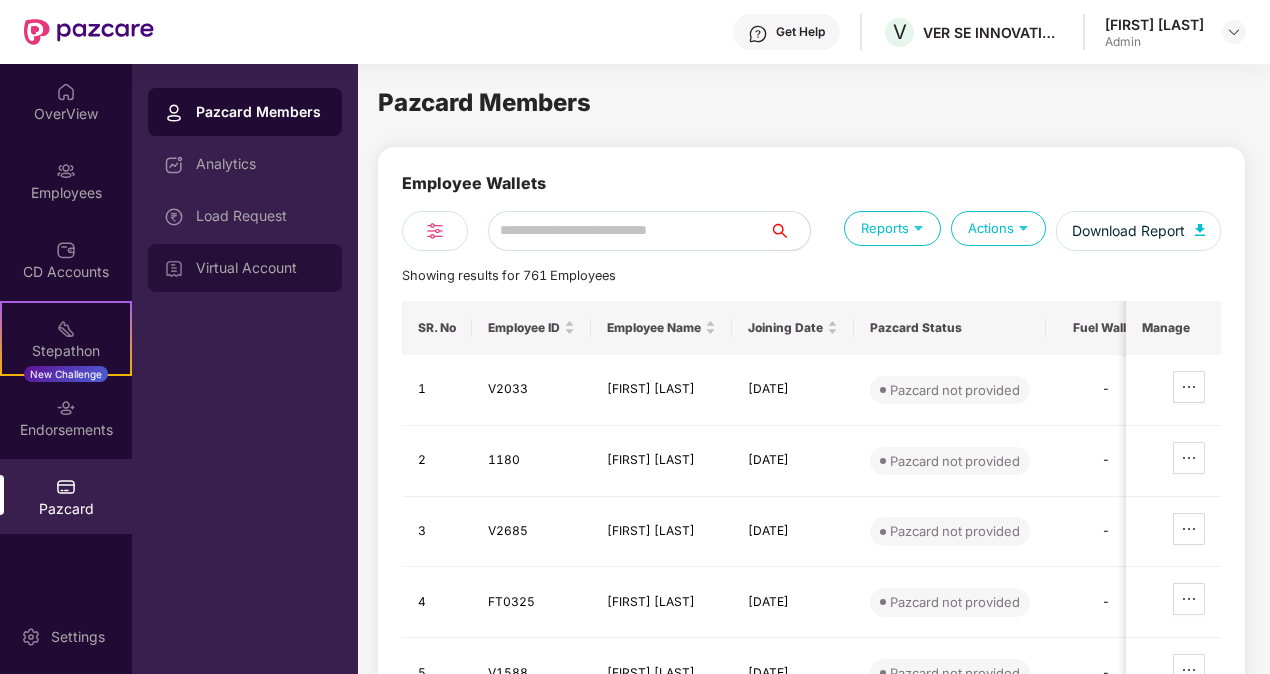 click on "Virtual Account" at bounding box center (261, 268) 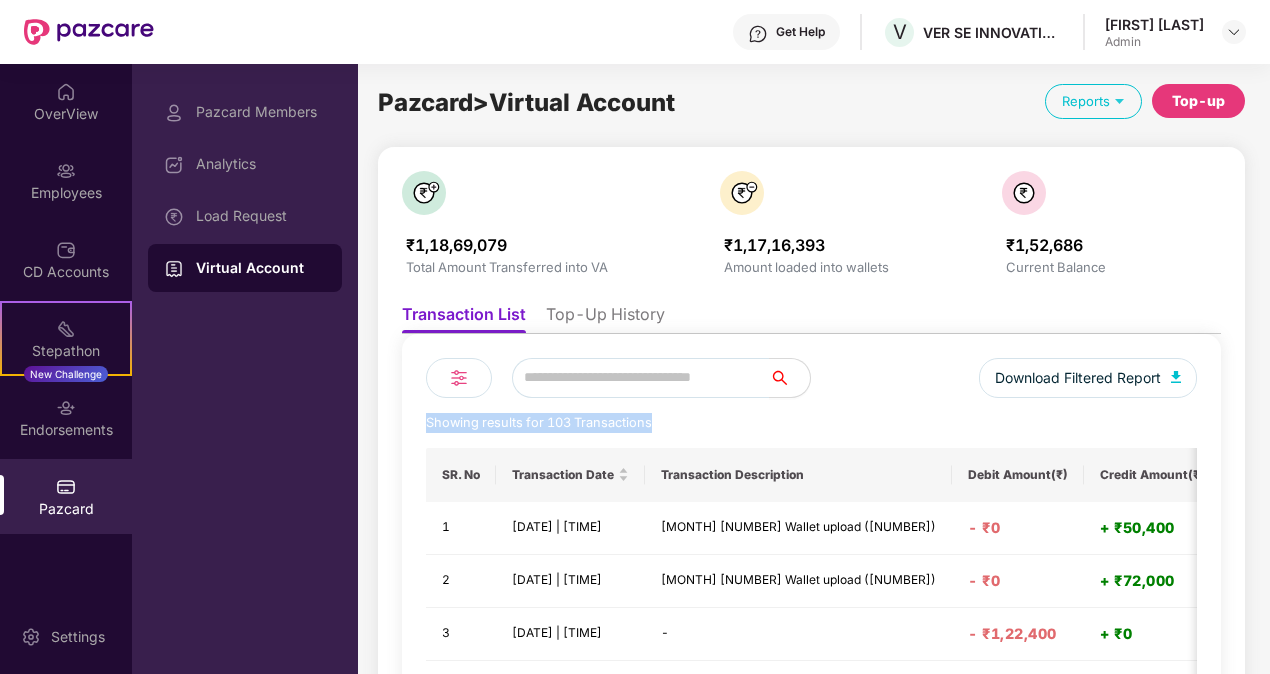 drag, startPoint x: 1267, startPoint y: 358, endPoint x: 1268, endPoint y: 466, distance: 108.00463 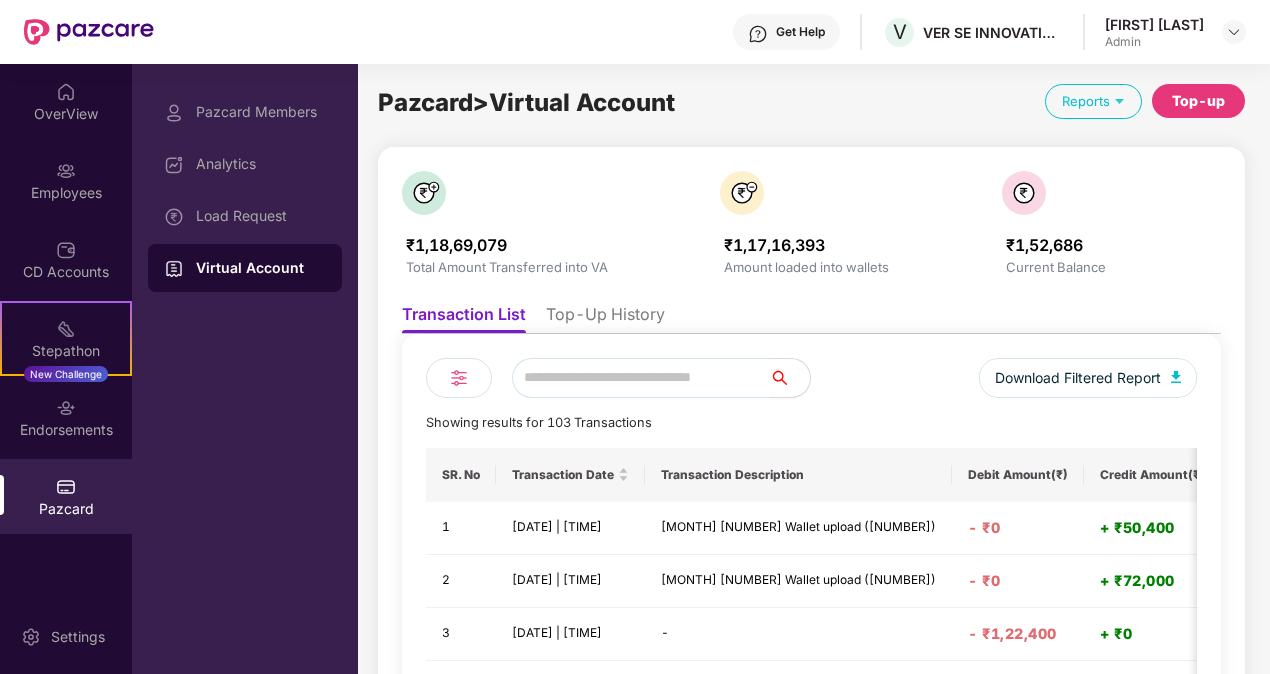 click on "Download Filtered Report Showing results for 103 Transactions SR. No Transaction Date Transaction Description Debit Amount(₹) Credit Amount(₹) Balance(₹)             1 [DATE] | [TIME] July 25 Wallet upload (2) -   ₹0 +   ₹50,400   ₹1,52,686 2 [DATE] | [TIME] July 25 Wallet upload (1) -   ₹0 +   ₹72,000   ₹1,02,286 3 [DATE] | [TIME] - -   ₹1,22,400 +   ₹0   ₹30,286 4 [DATE] | [TIME] June-2025 (2) -   ₹0 +   ₹72,000   ₹1,52,686 5 [DATE] | [TIME] June-2025 (1) -   ₹0 +   ₹50,400   ₹80,686 6 [DATE] | [TIME] - -   ₹5,400 +   ₹0   ₹30,286 1 2 3 4 5 ••• 18" at bounding box center (811, 625) 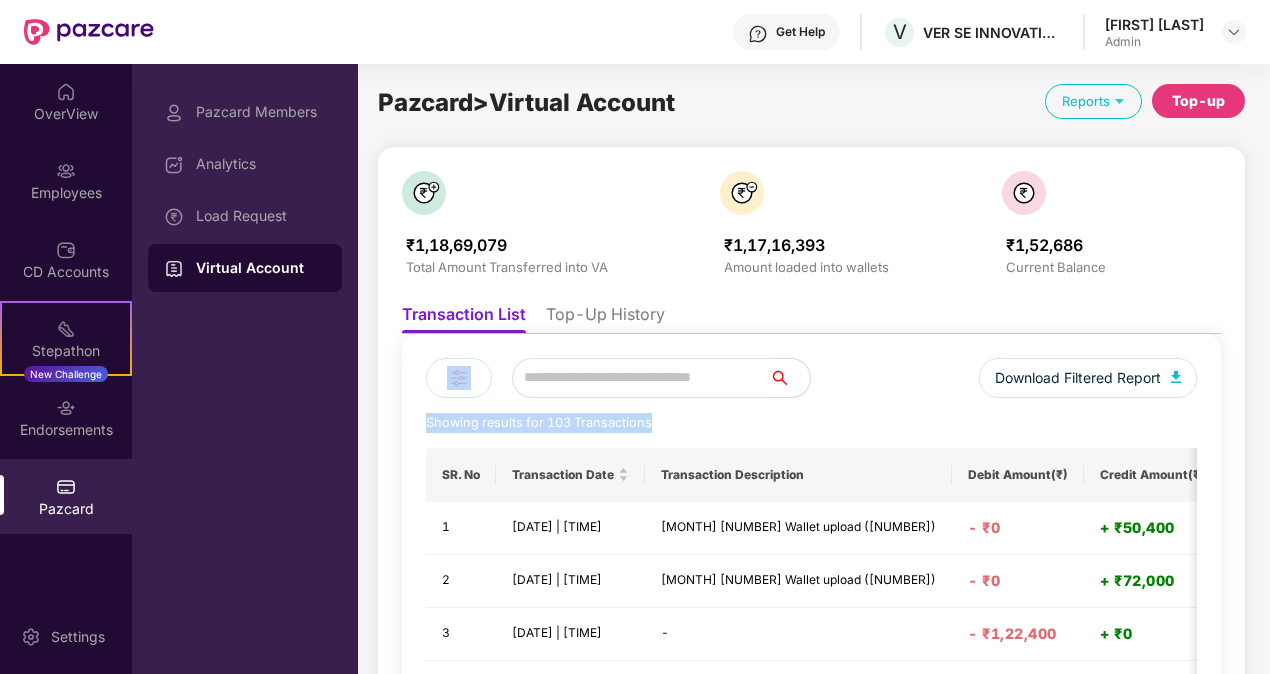 drag, startPoint x: 1266, startPoint y: 302, endPoint x: 1264, endPoint y: 411, distance: 109.01835 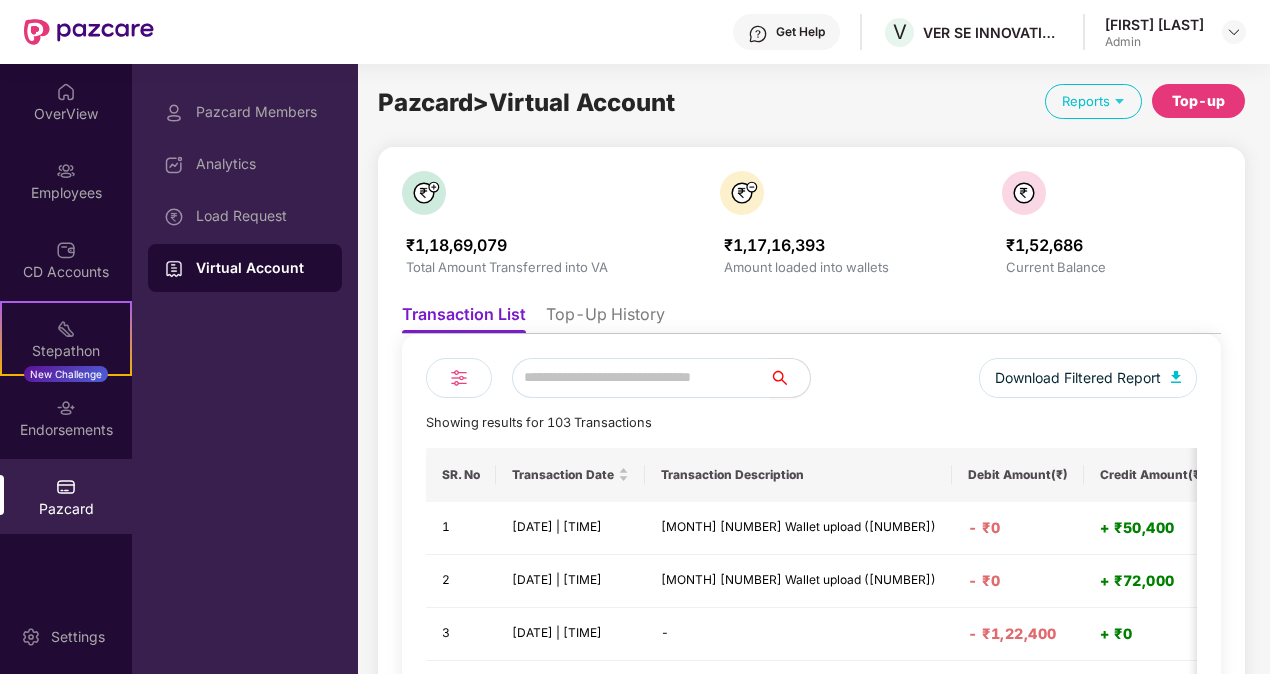 click on "Pazcard Members Analytics Load Request Virtual Account" at bounding box center (245, 369) 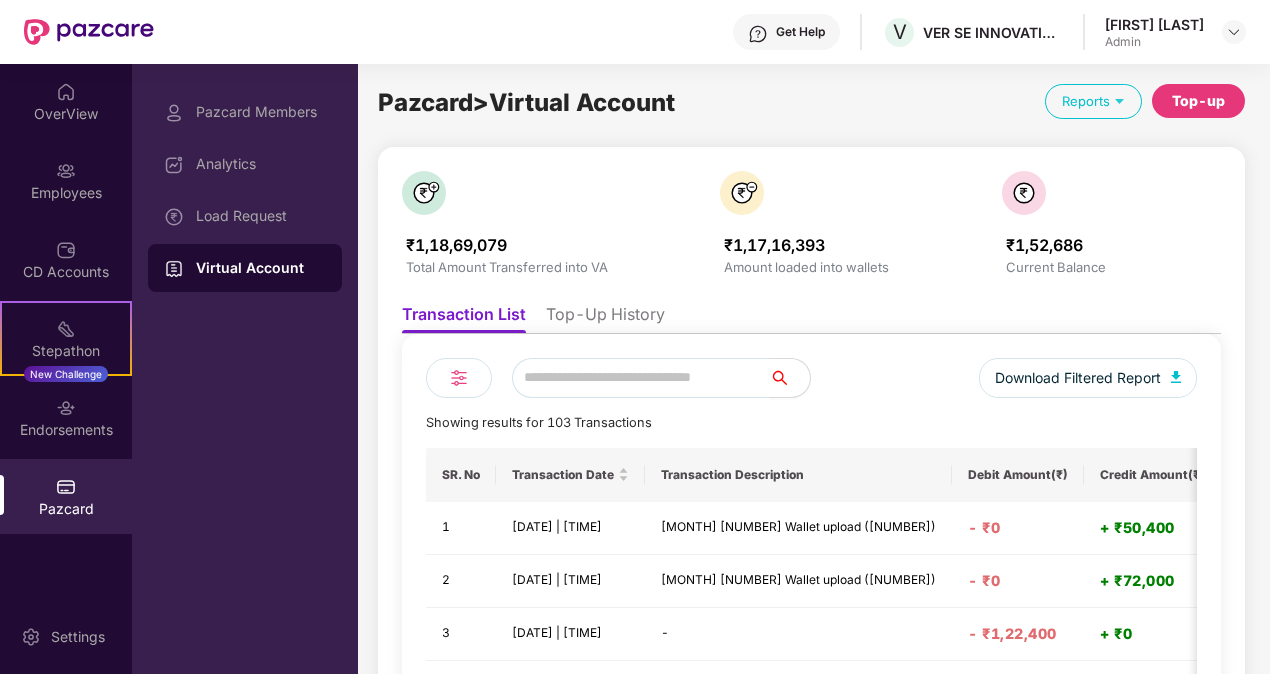 drag, startPoint x: 1264, startPoint y: 406, endPoint x: 1268, endPoint y: 433, distance: 27.294687 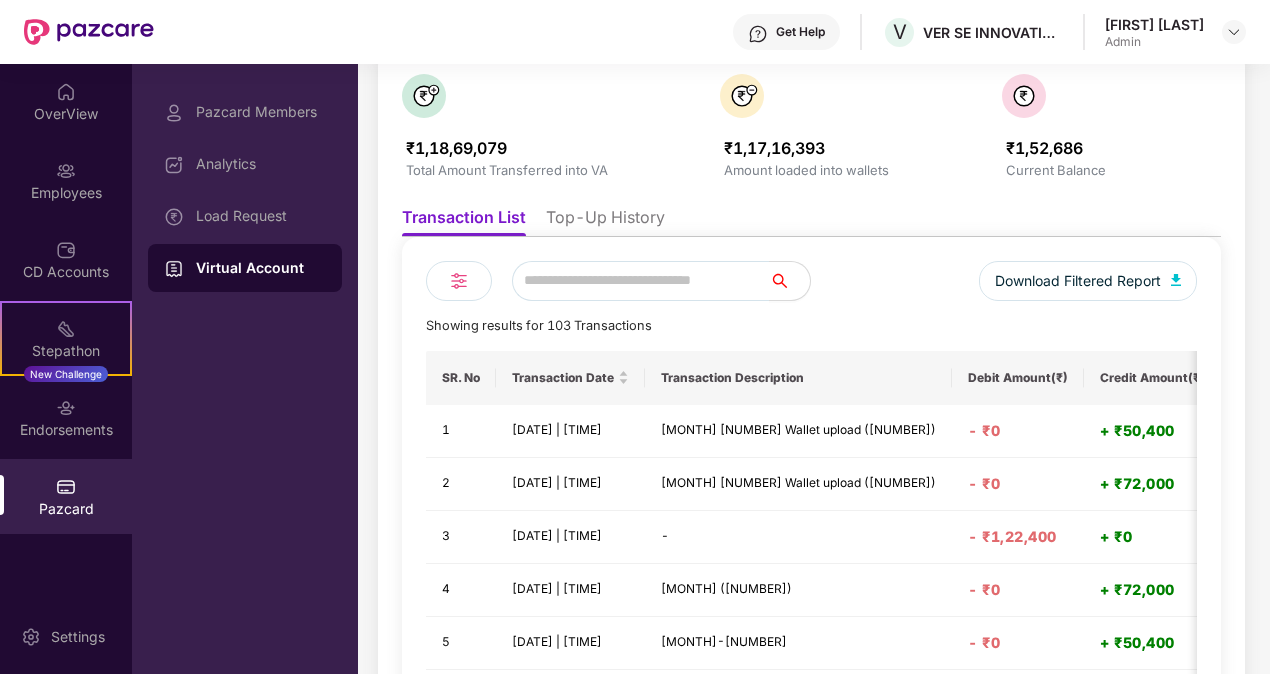 scroll, scrollTop: 108, scrollLeft: 0, axis: vertical 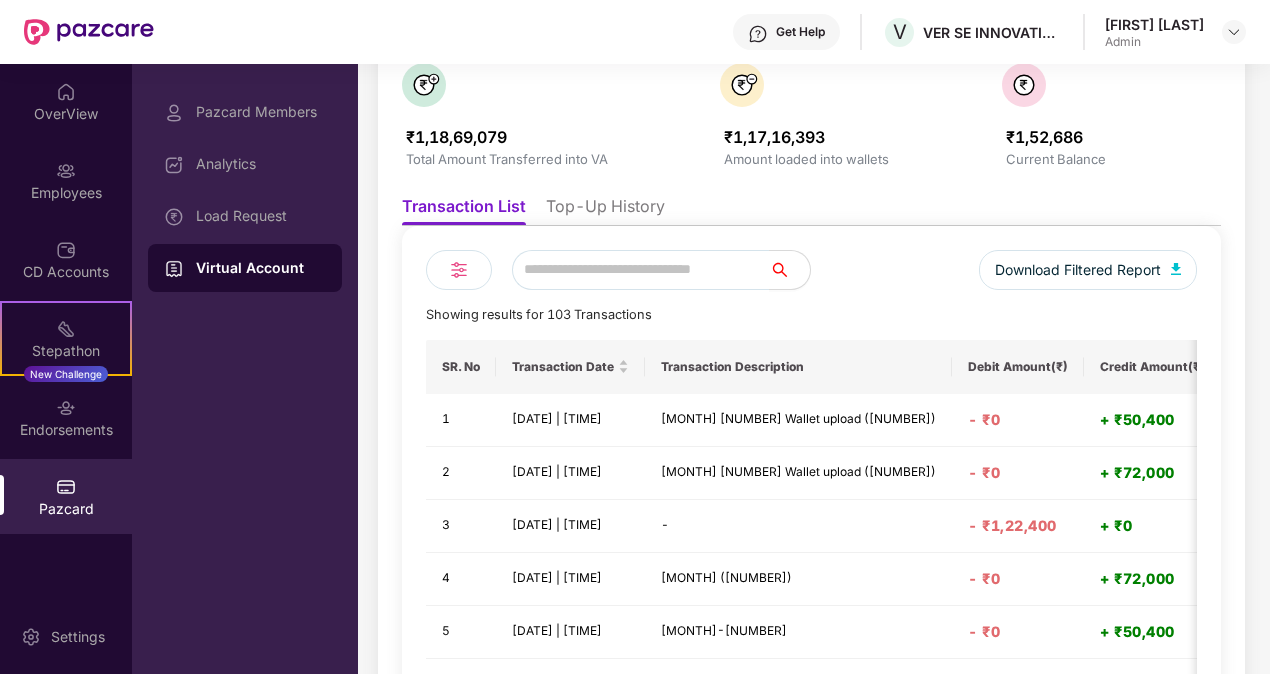 click on "Transaction List Top-Up History" at bounding box center (811, 206) 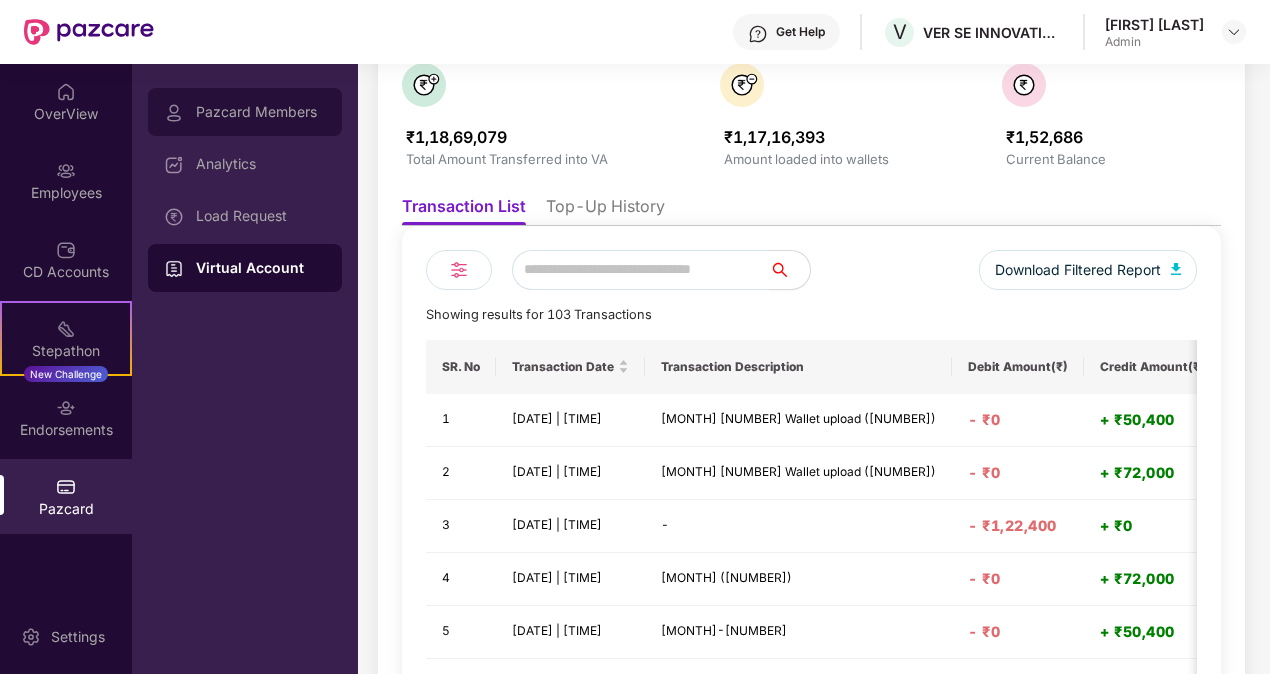 click on "Pazcard Members" at bounding box center [261, 112] 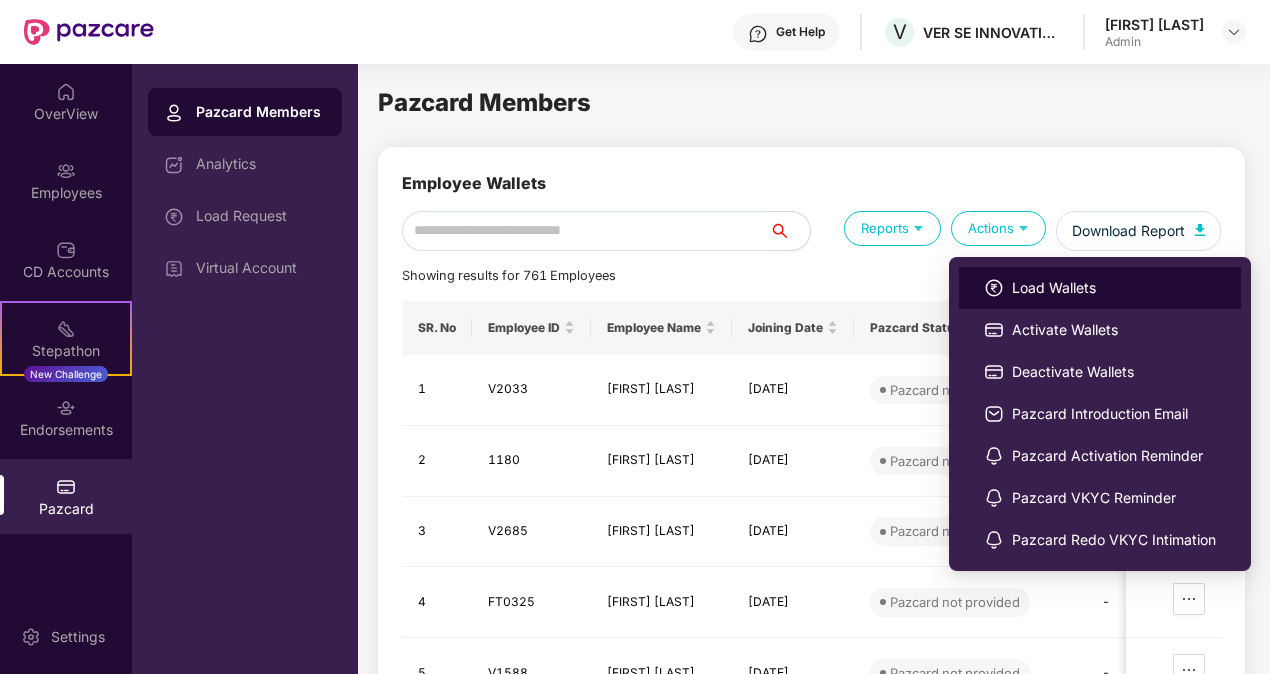 click on "Load Wallets" at bounding box center (1114, 288) 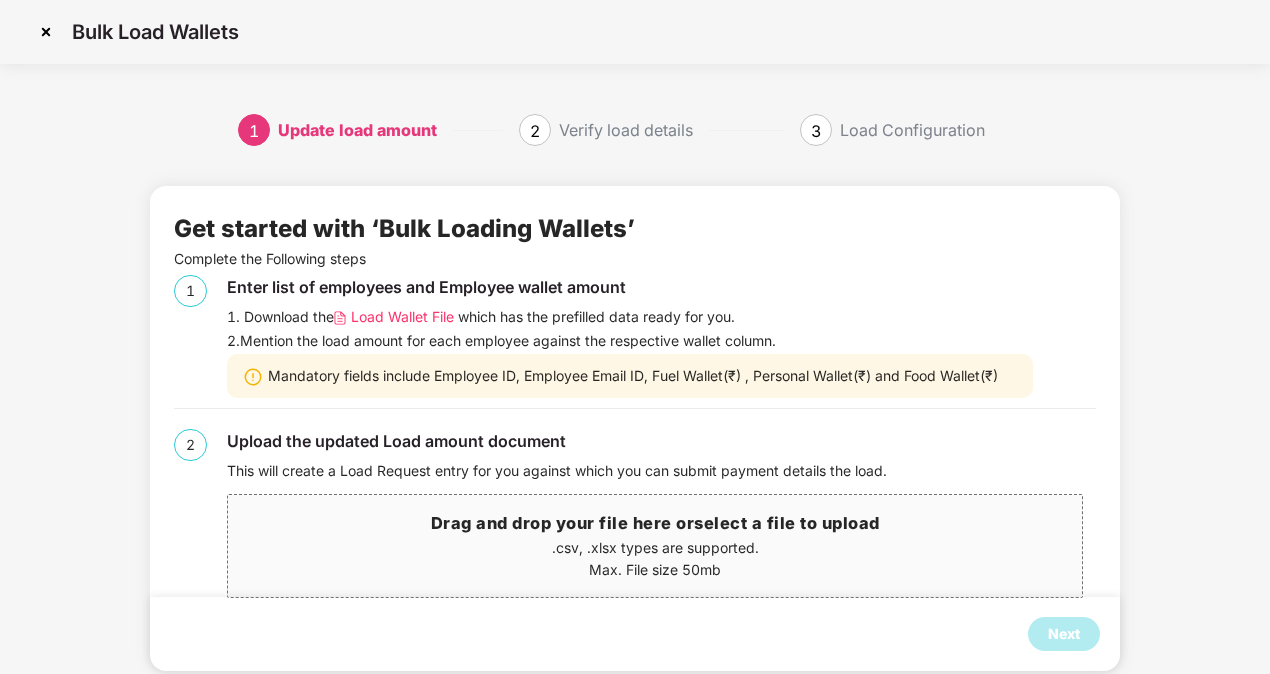 click on "Load Wallet File" at bounding box center (402, 317) 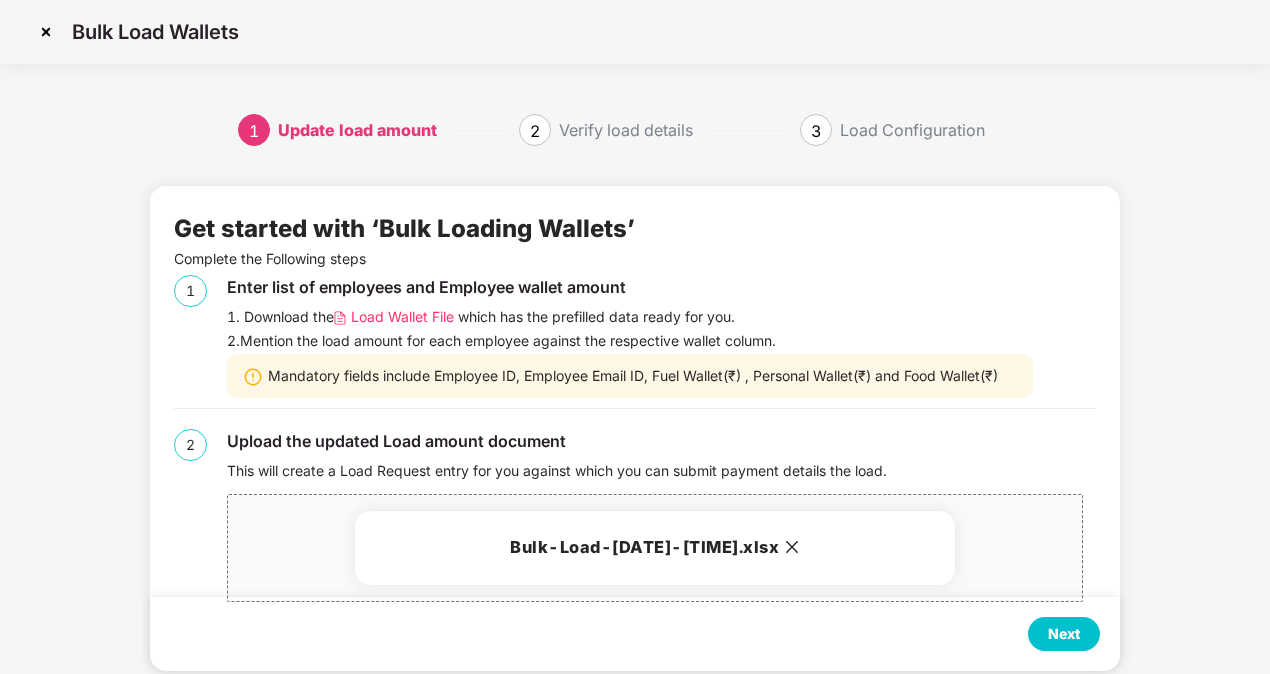 scroll, scrollTop: 37, scrollLeft: 0, axis: vertical 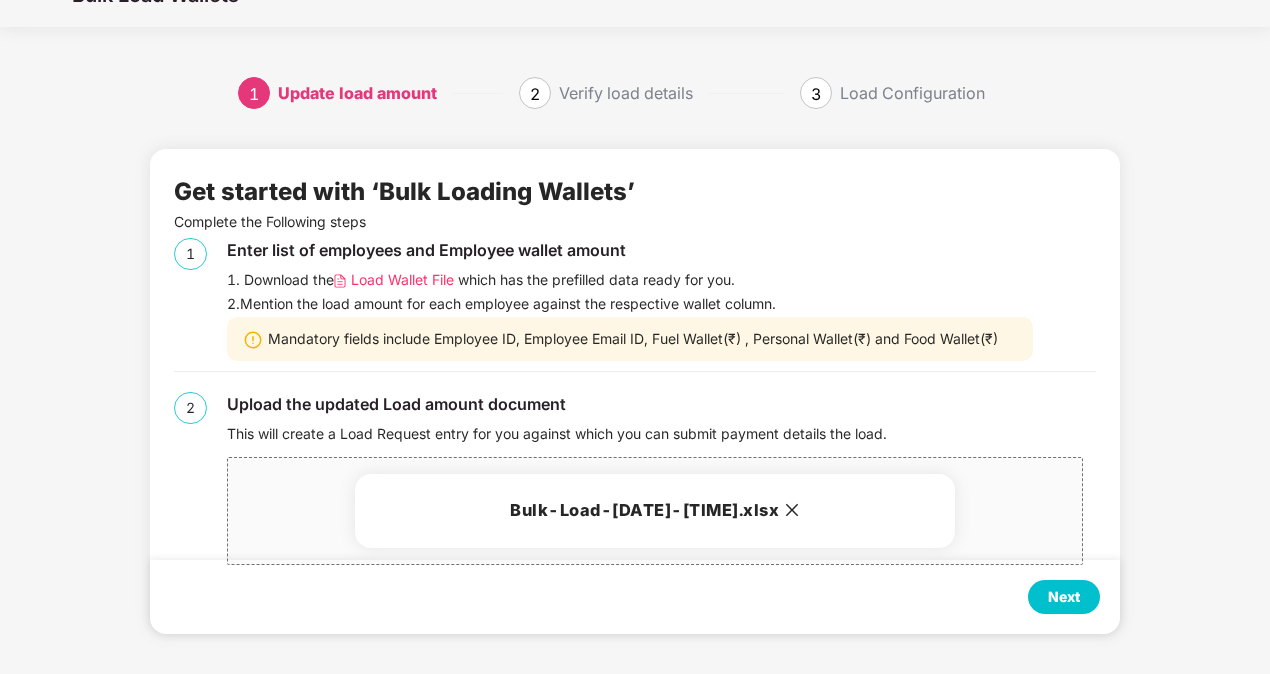 click on "Next" at bounding box center (1064, 597) 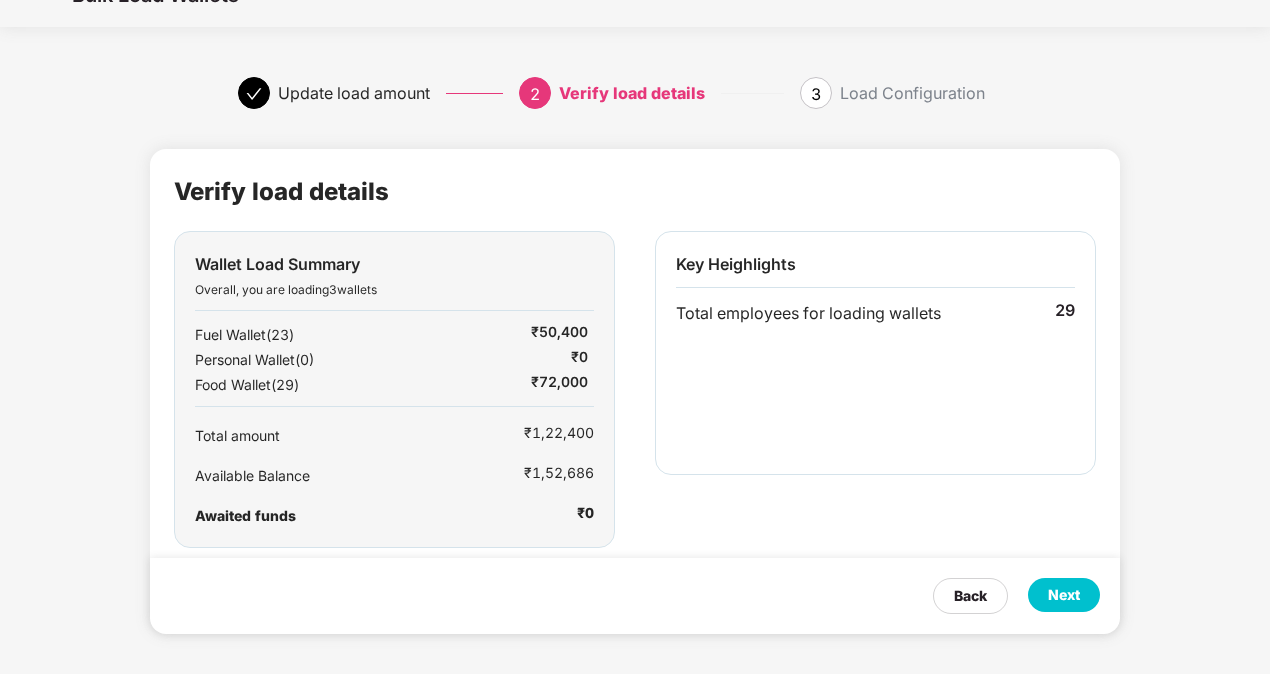click on "Next" at bounding box center (1064, 595) 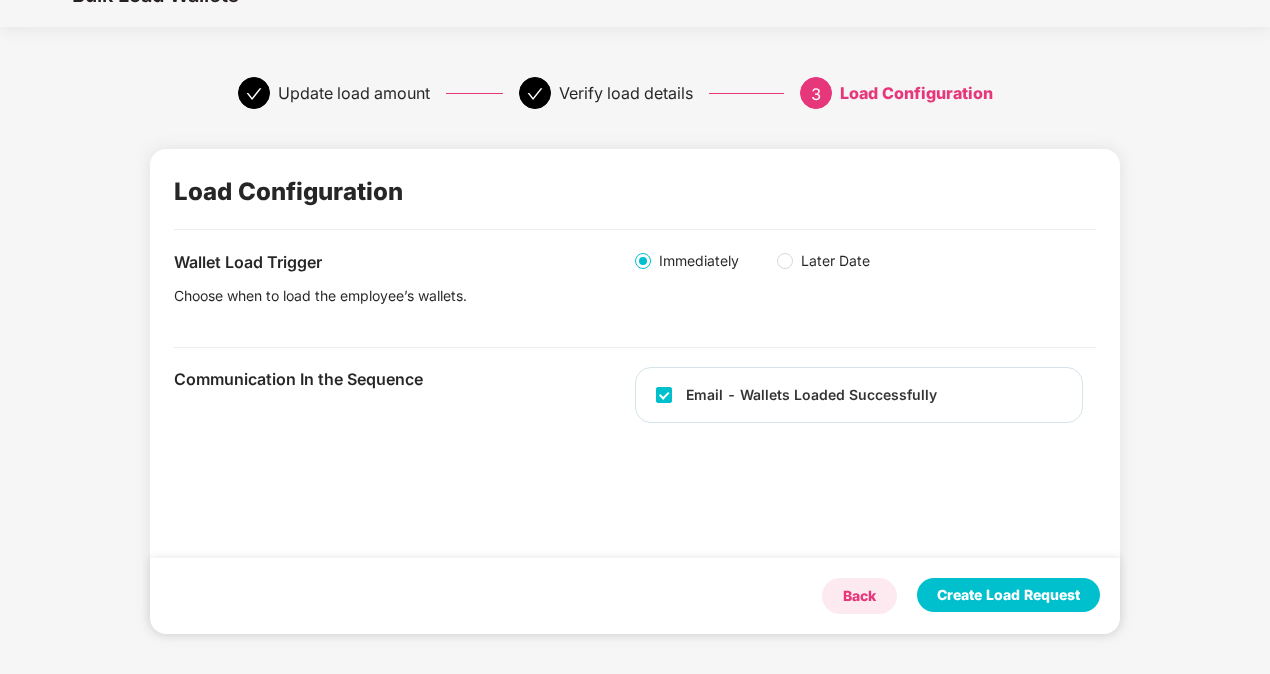 click on "Back" at bounding box center (859, 596) 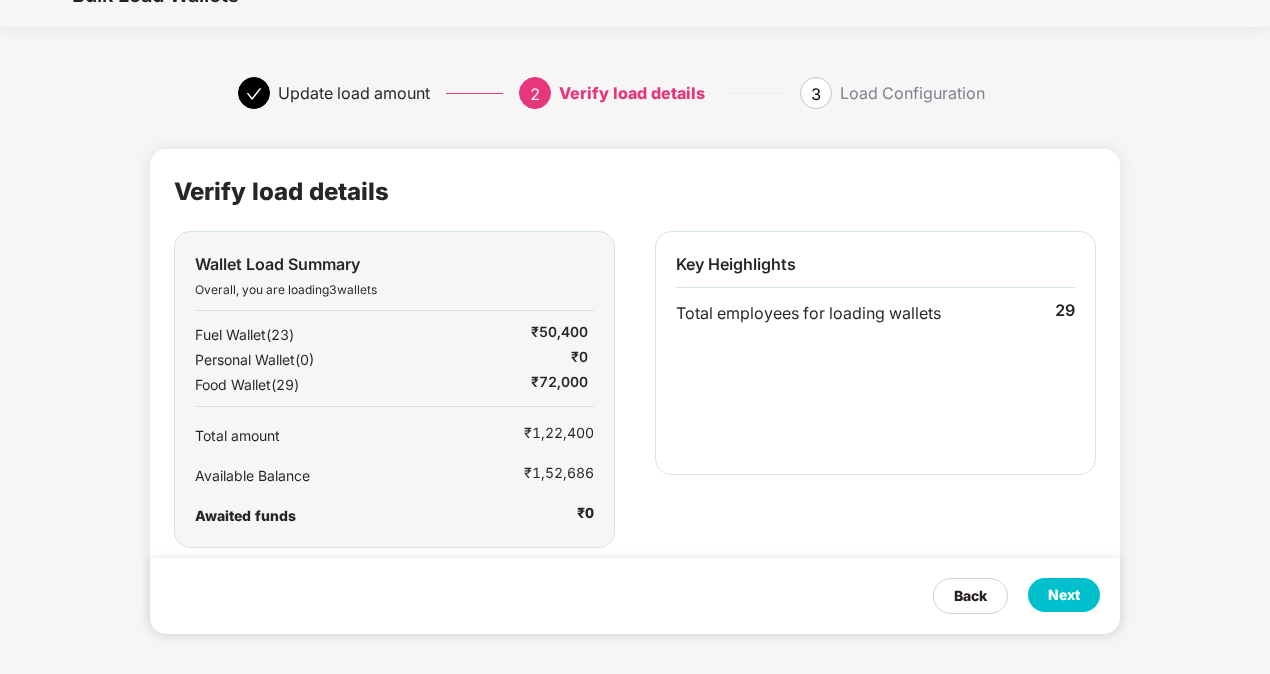 click on "Next" at bounding box center (1064, 595) 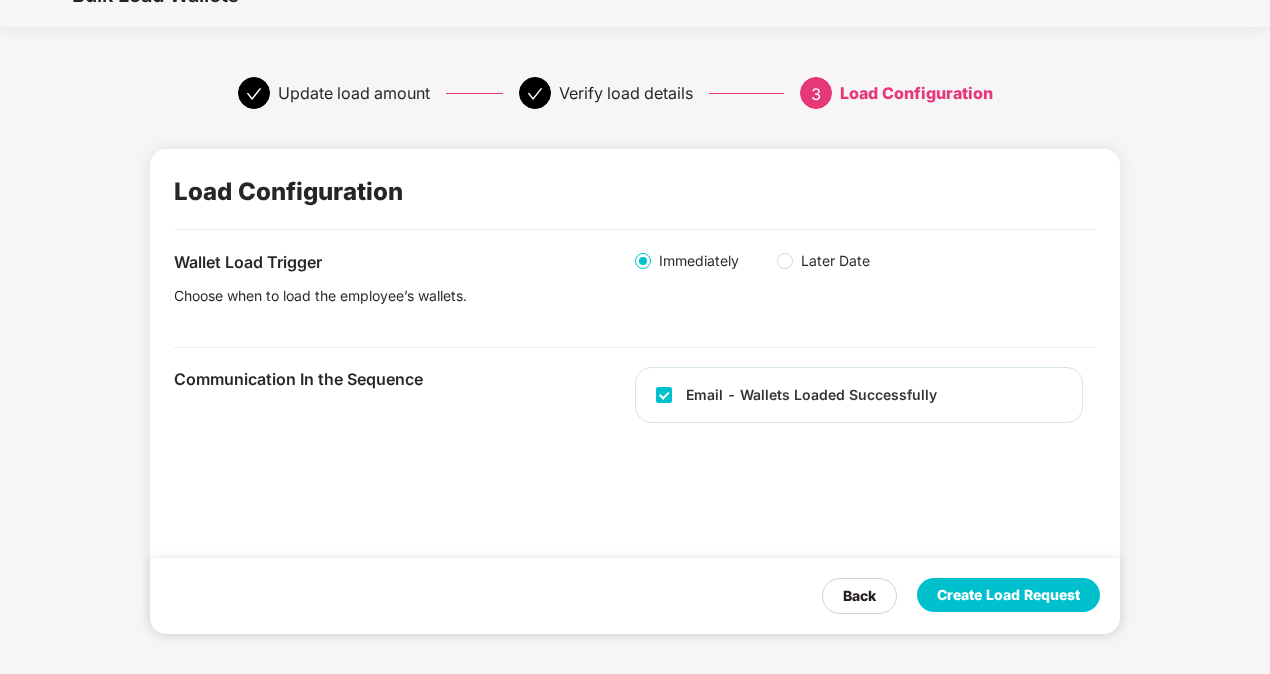 click on "Create Load Request" at bounding box center (1008, 595) 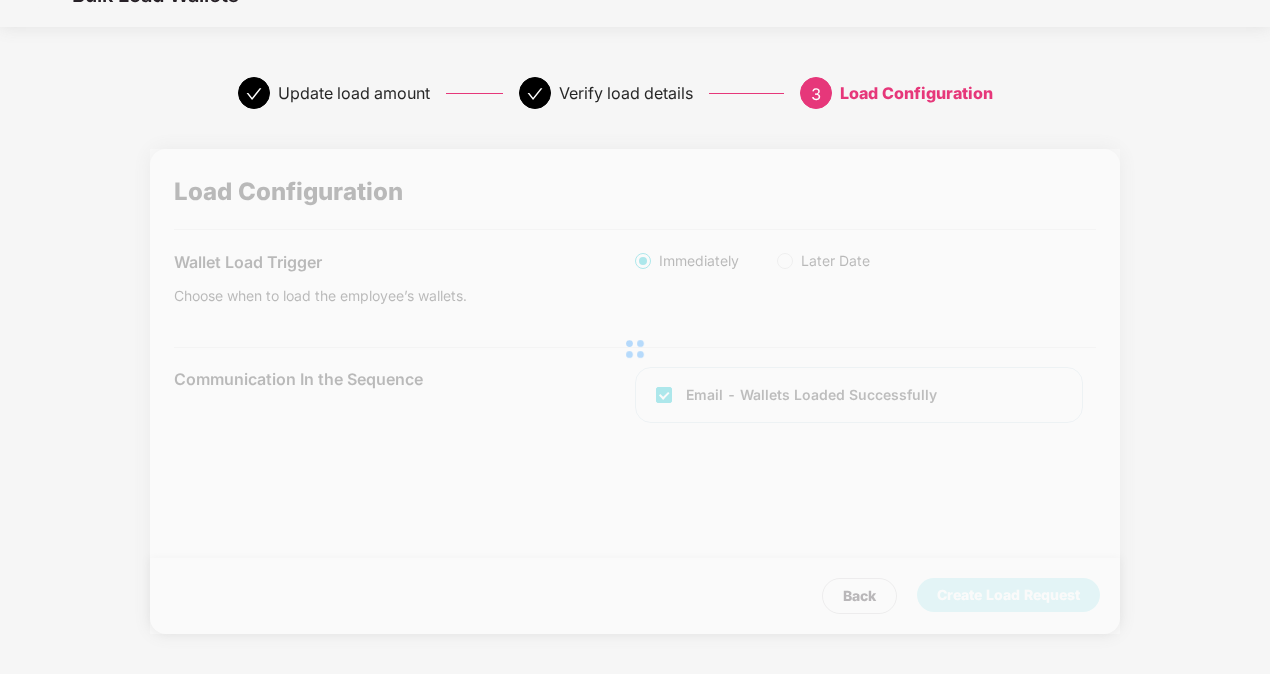 scroll, scrollTop: 0, scrollLeft: 0, axis: both 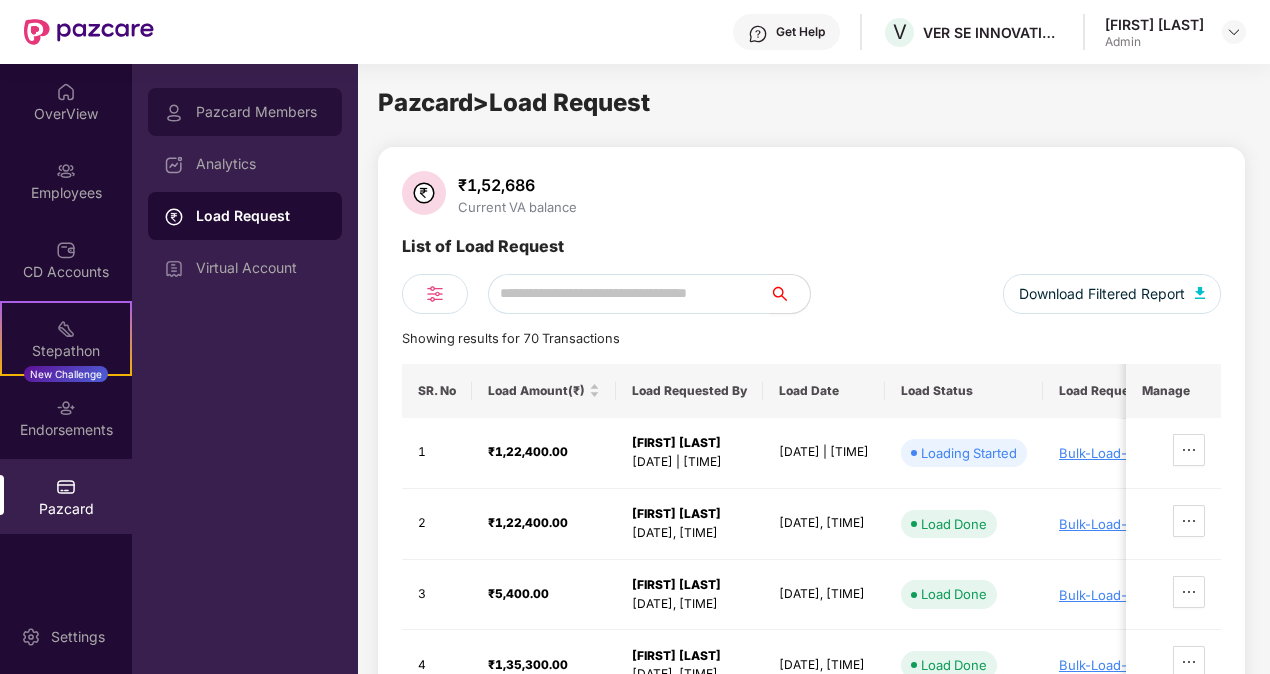 click on "Pazcard Members" at bounding box center [261, 112] 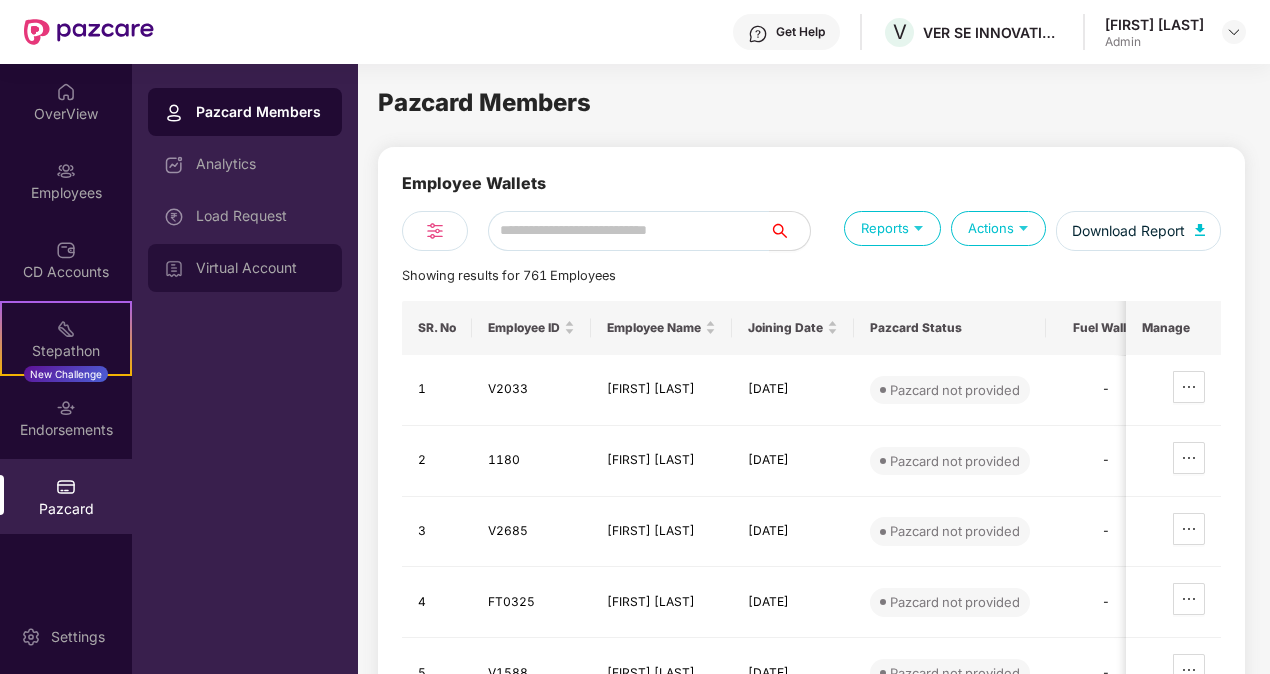click on "Virtual Account" at bounding box center [261, 268] 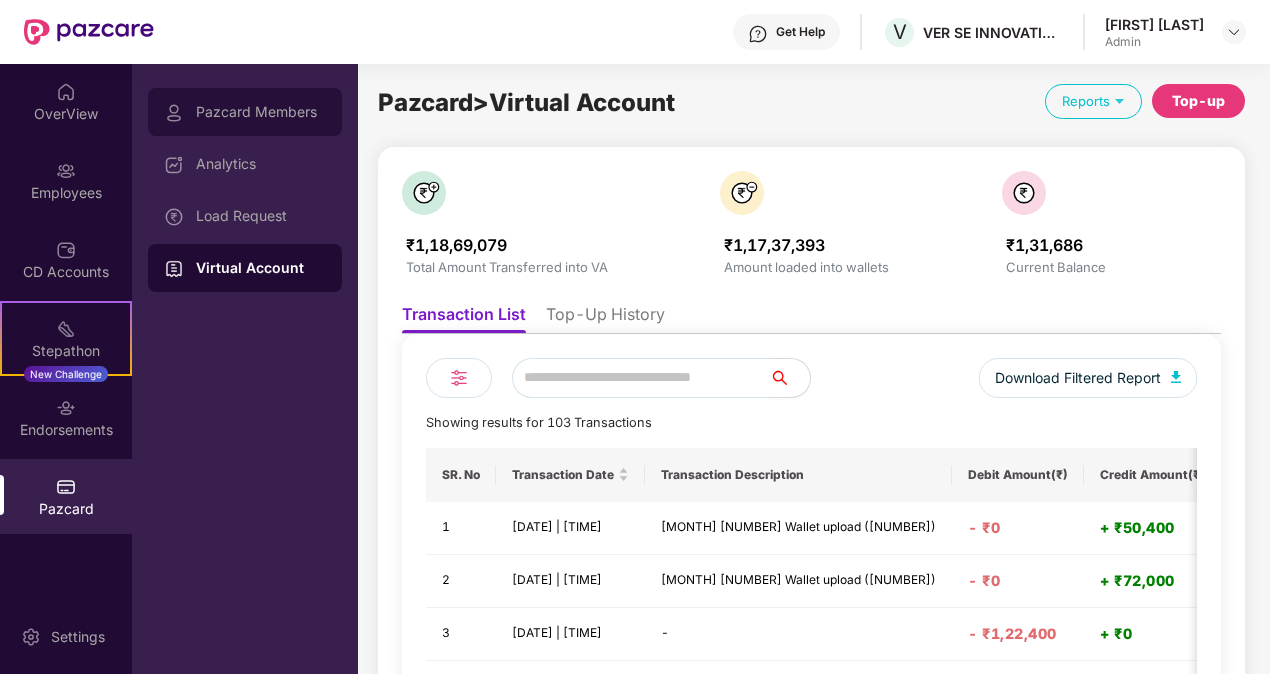 click on "Pazcard Members" at bounding box center (261, 112) 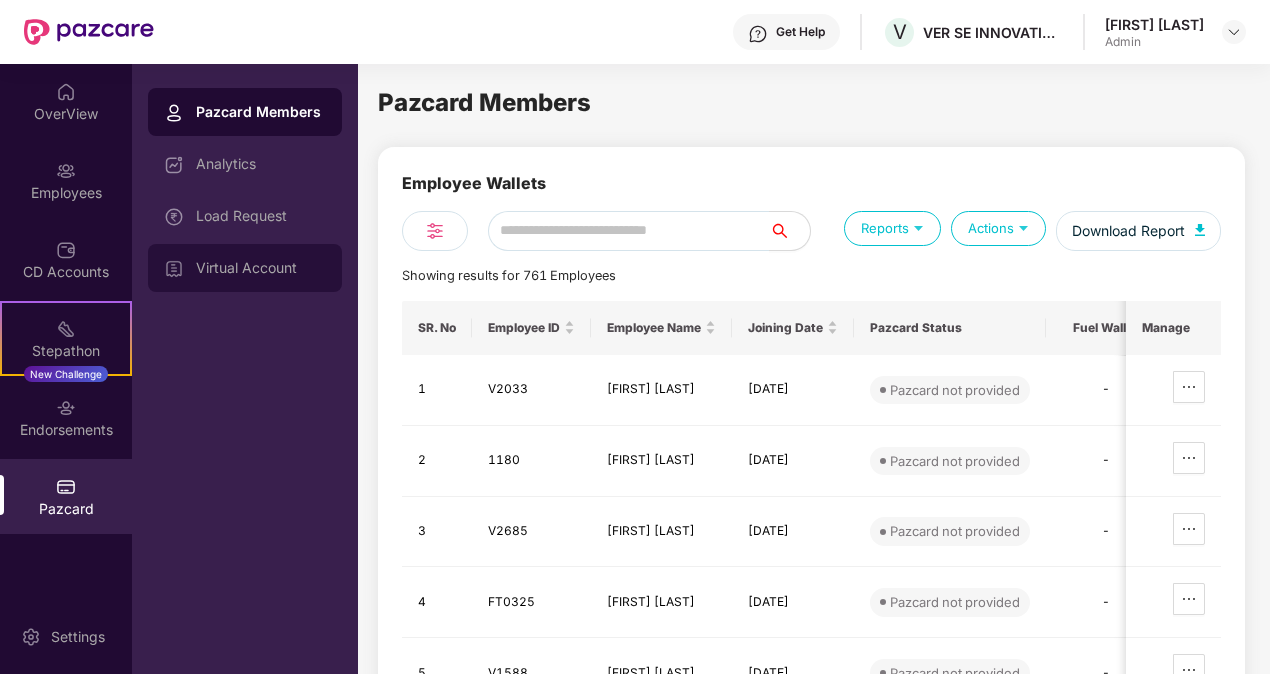 click on "Virtual Account" at bounding box center [261, 268] 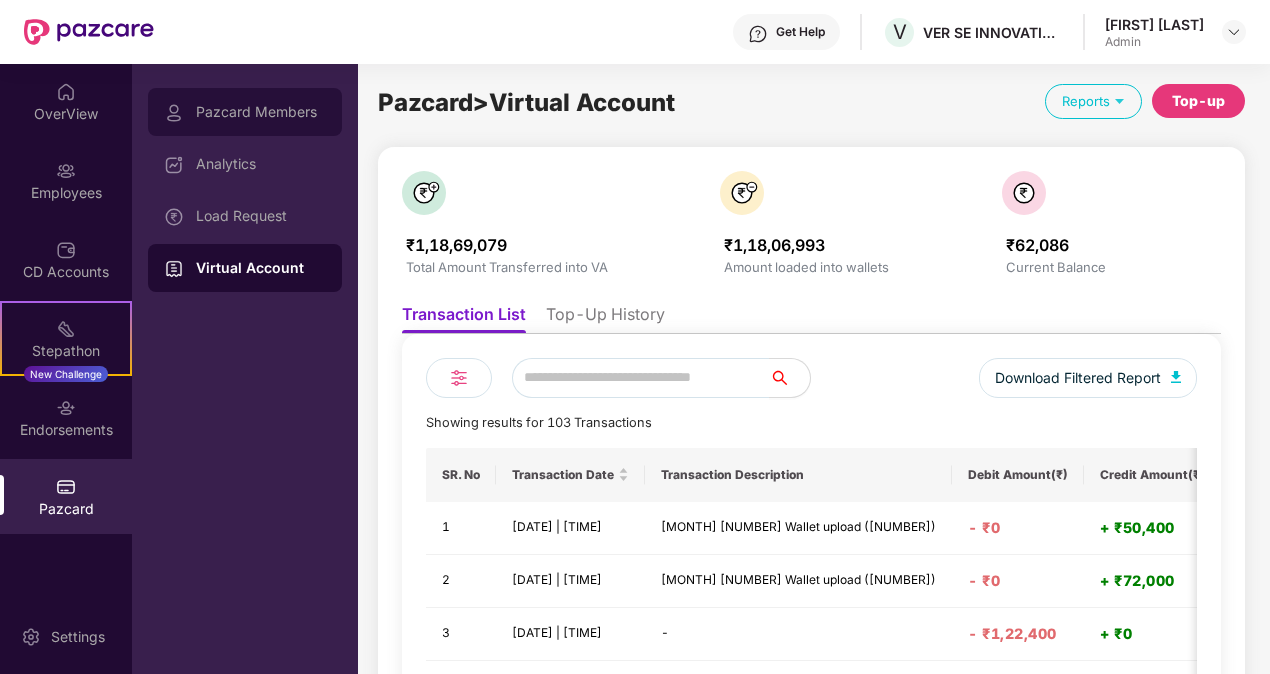 click on "Pazcard Members" at bounding box center (261, 112) 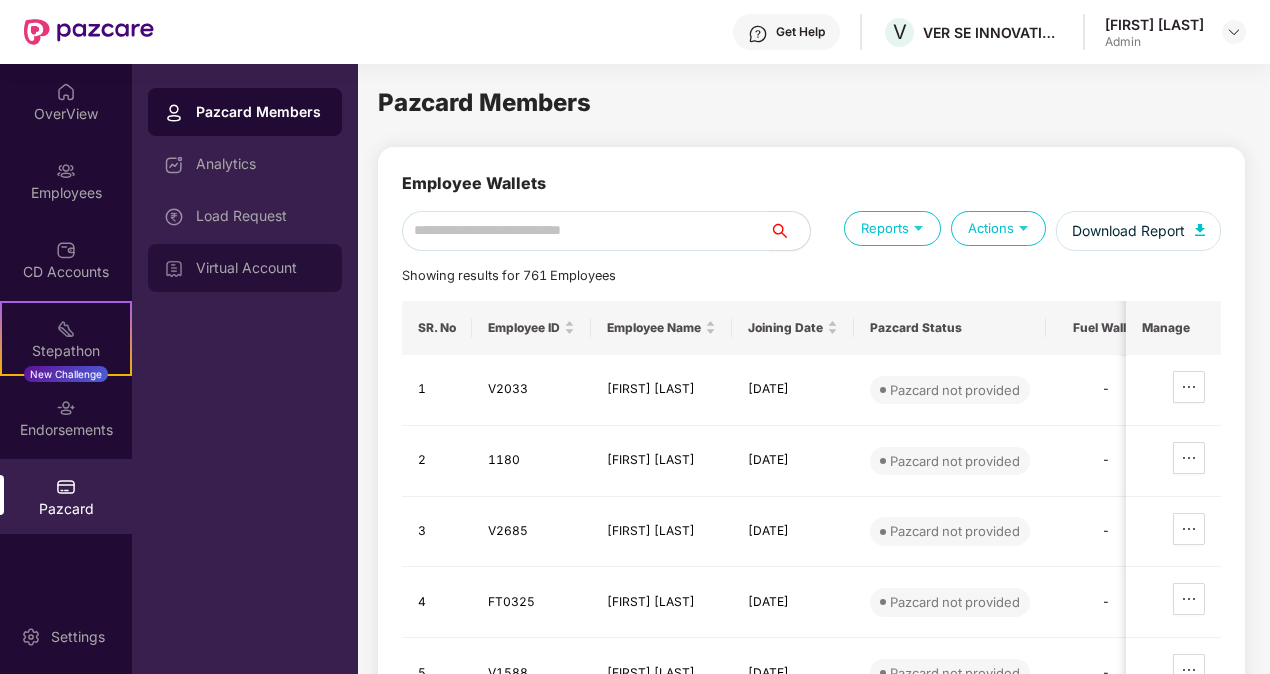 click on "Virtual Account" at bounding box center [261, 268] 